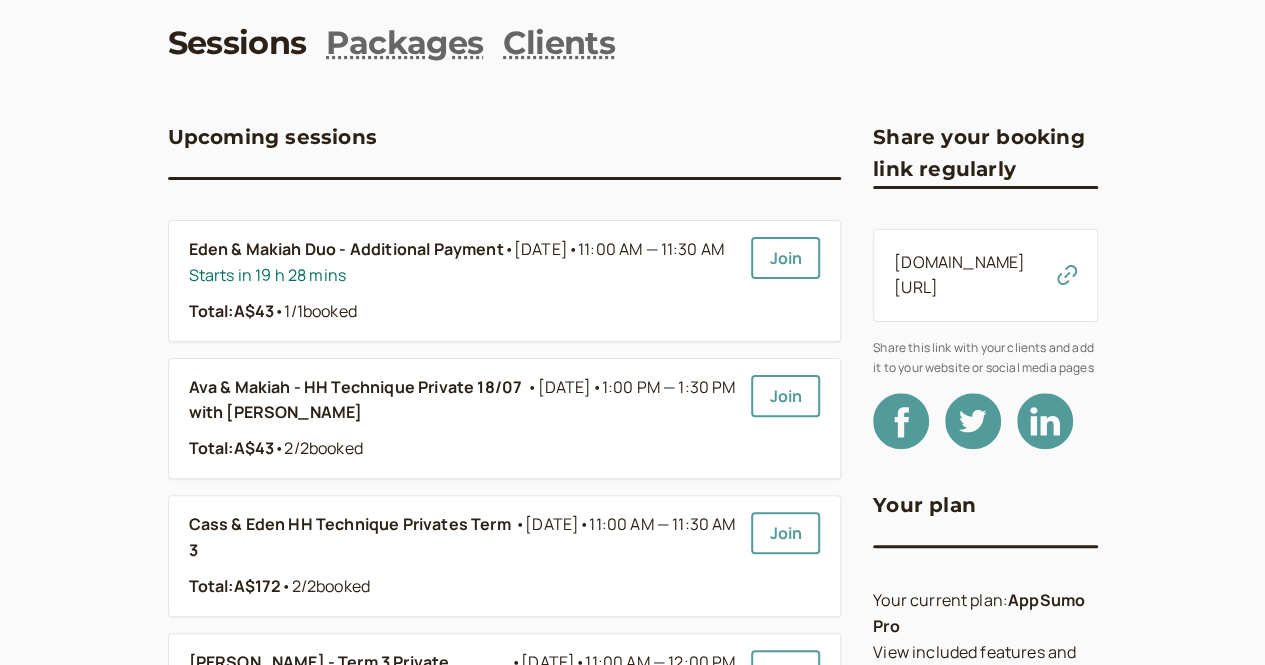 scroll, scrollTop: 86, scrollLeft: 0, axis: vertical 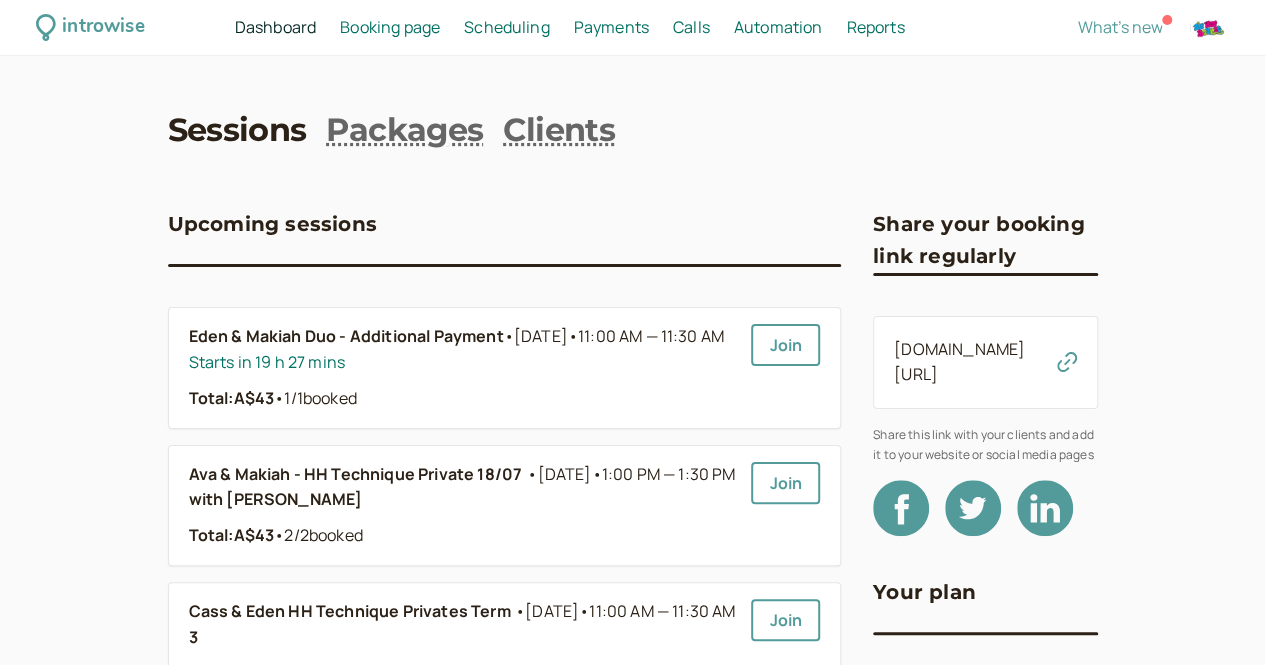 click on "Scheduling Scheduling" at bounding box center [507, 28] 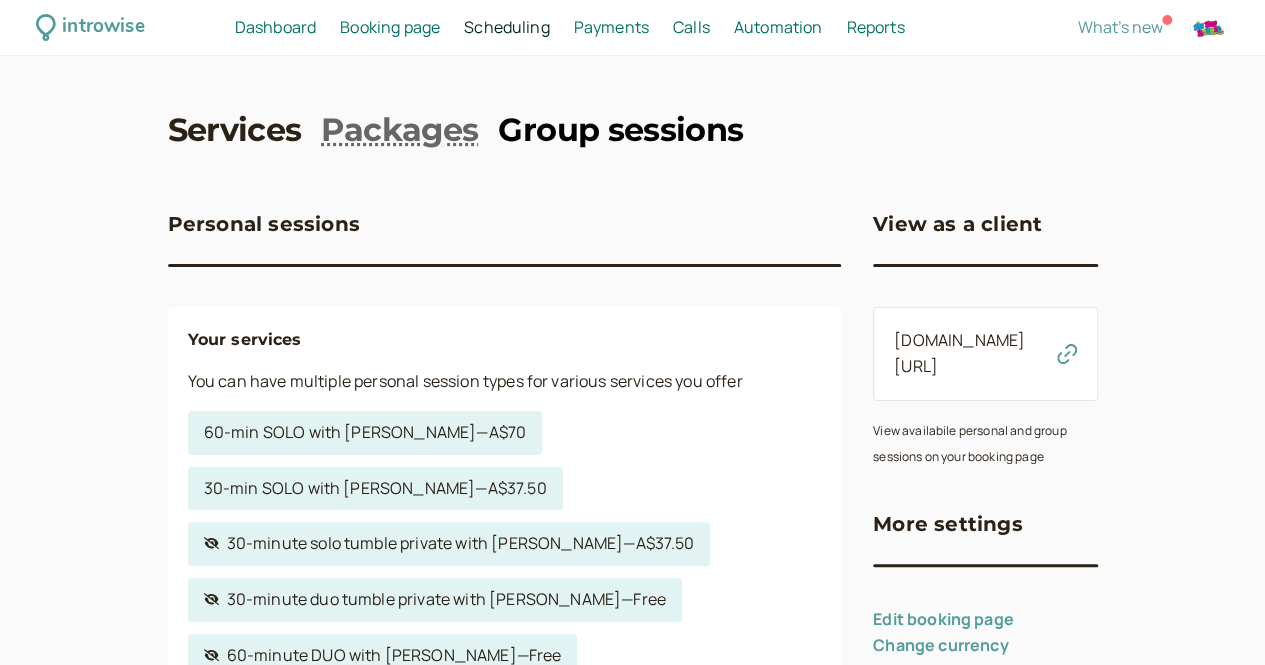 click on "Group sessions" at bounding box center (620, 130) 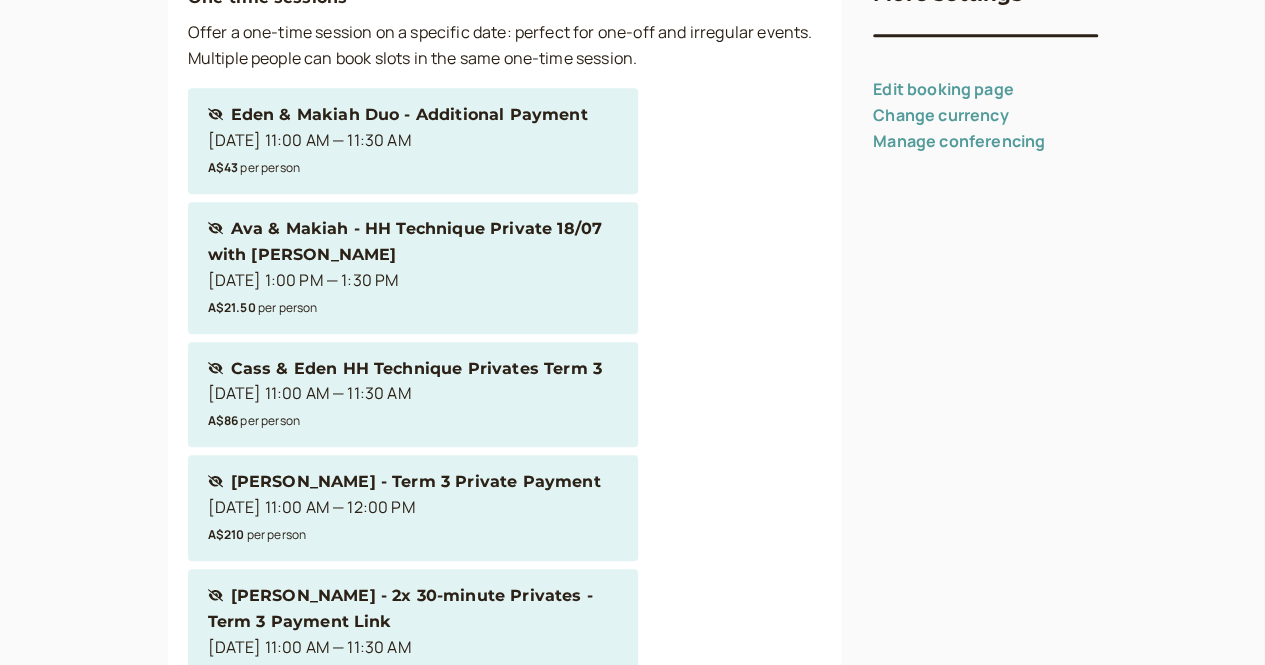 scroll, scrollTop: 824, scrollLeft: 0, axis: vertical 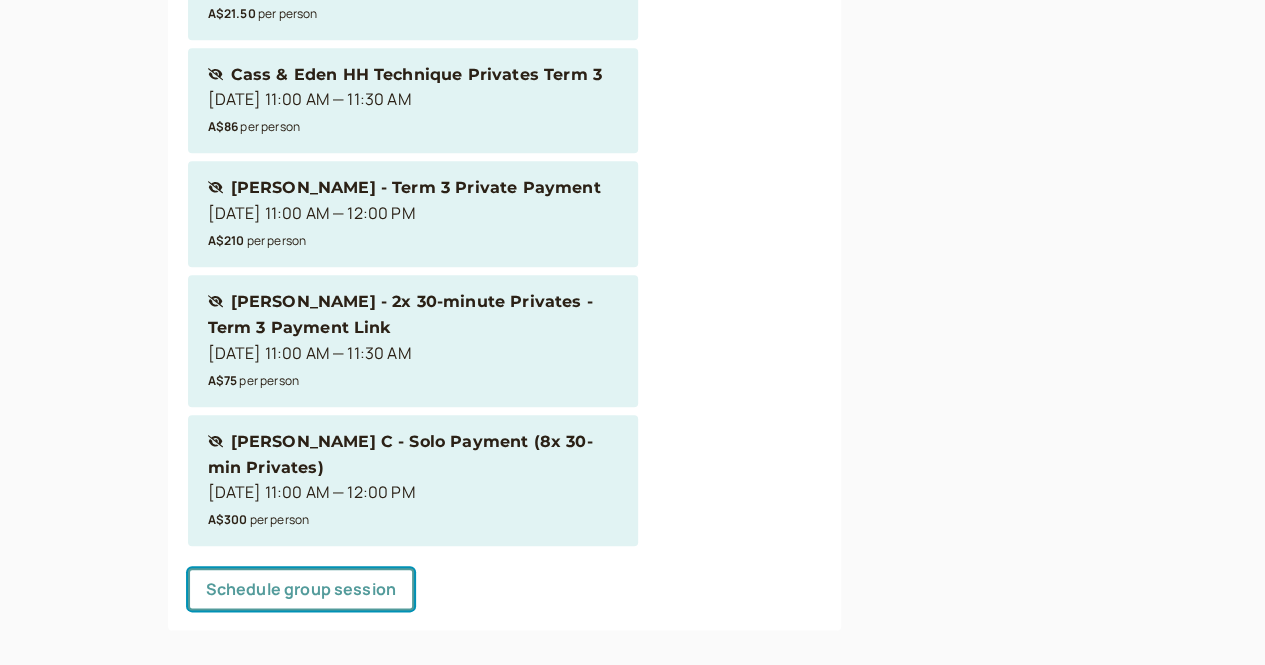 click on "Schedule group session" at bounding box center (301, 589) 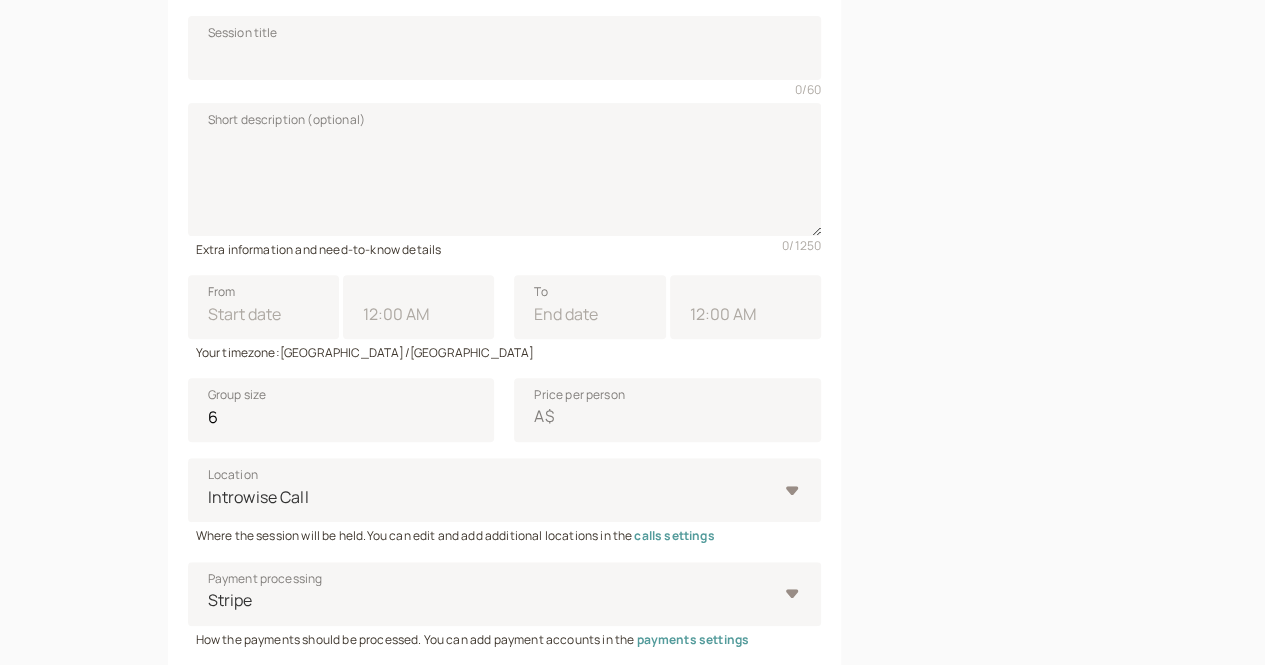 scroll, scrollTop: 312, scrollLeft: 0, axis: vertical 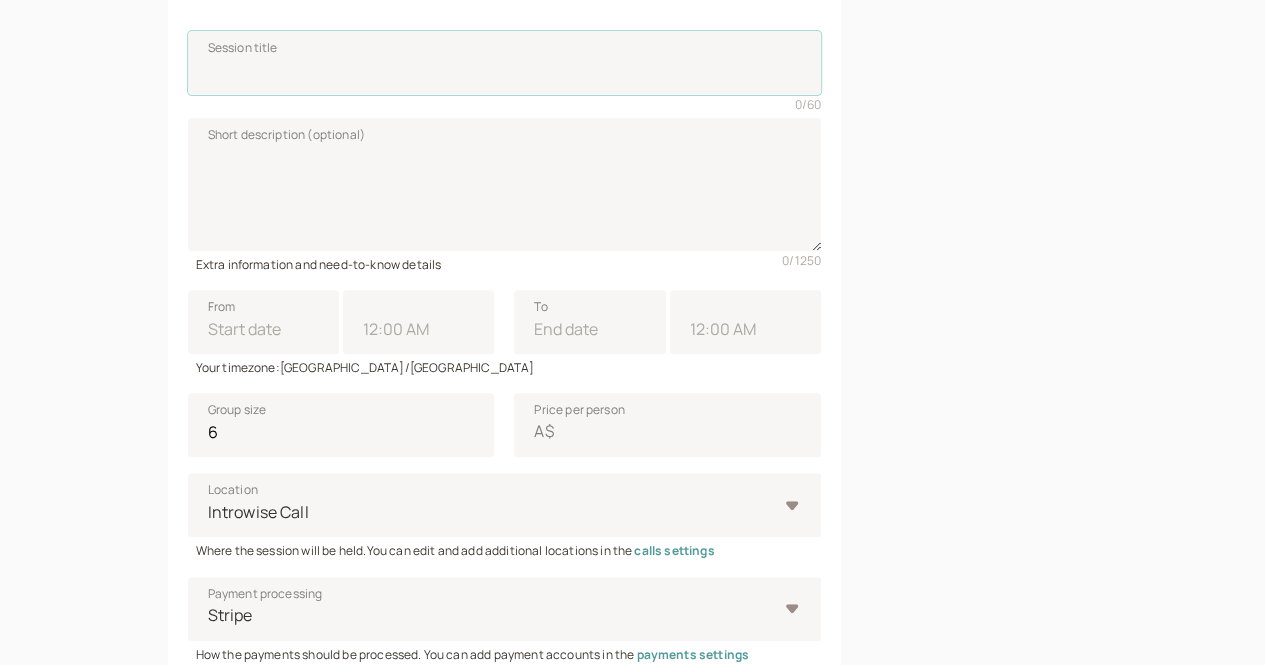 click on "Session title" at bounding box center [505, 63] 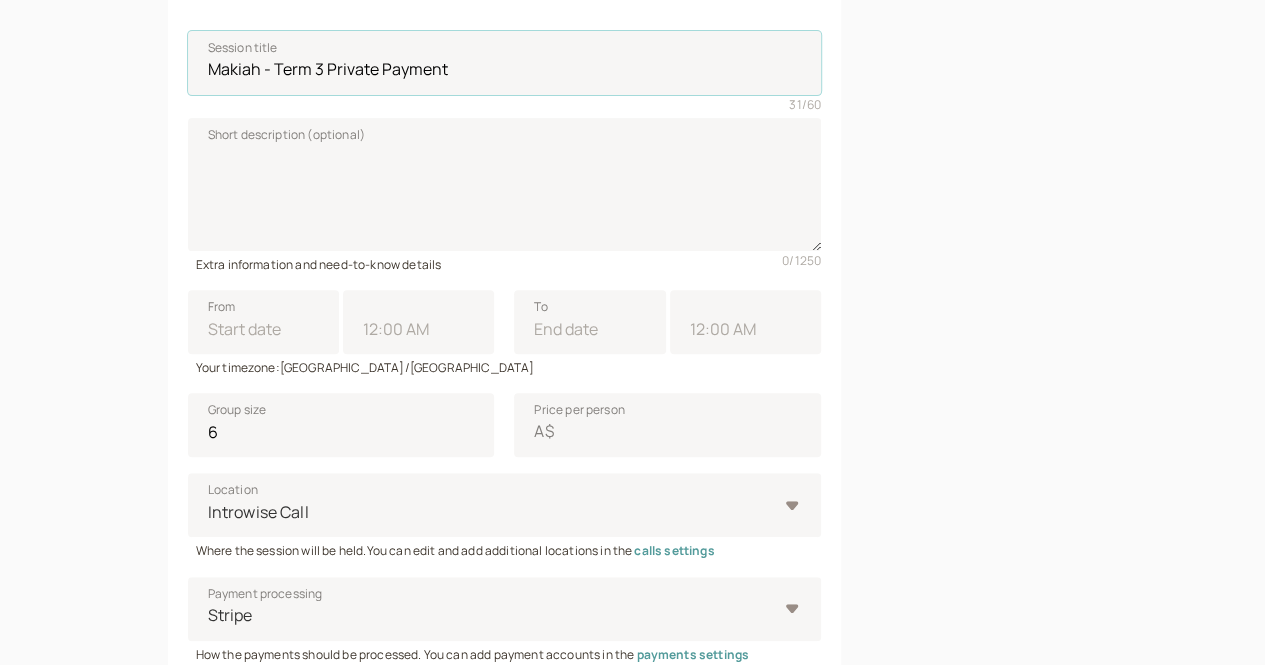 type on "Makiah - Term 3 Private Payment" 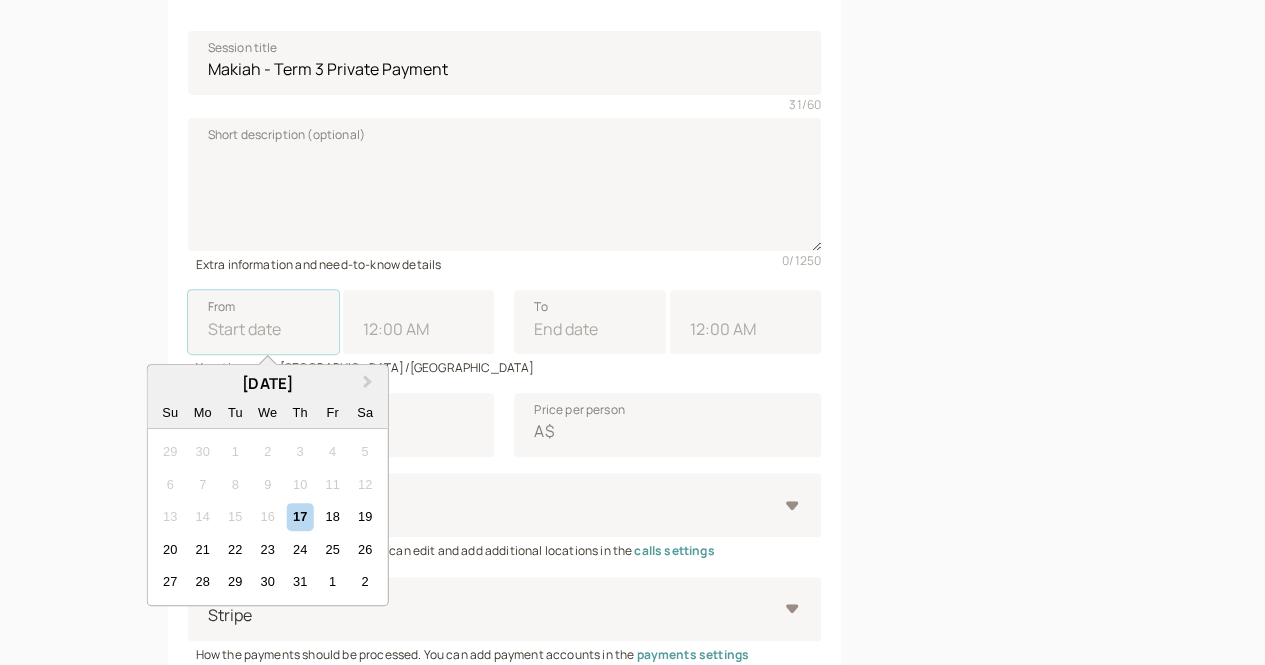 click on "From Next Month [DATE] Su Mo Tu We Th Fr Sa 29 30 1 2 3 4 5 6 7 8 9 10 11 12 13 14 15 16 17 18 19 20 21 22 23 24 25 26 27 28 29 30 31 1 2" at bounding box center (263, 322) 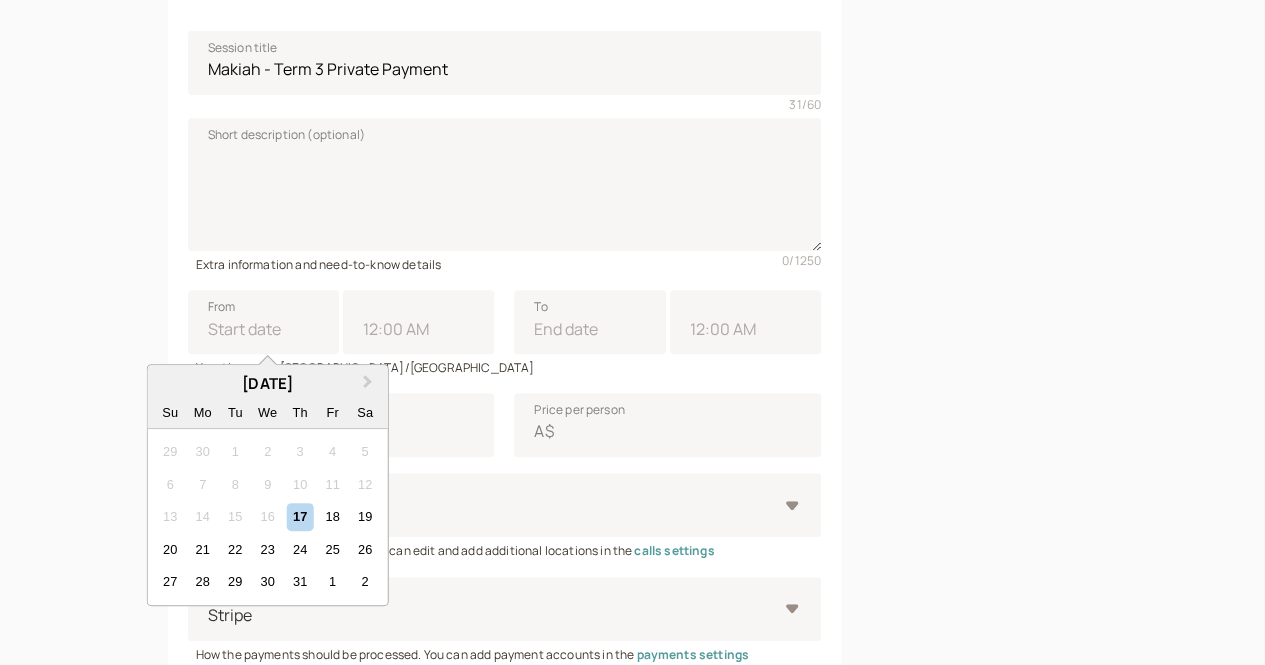 click on "1" at bounding box center [332, 581] 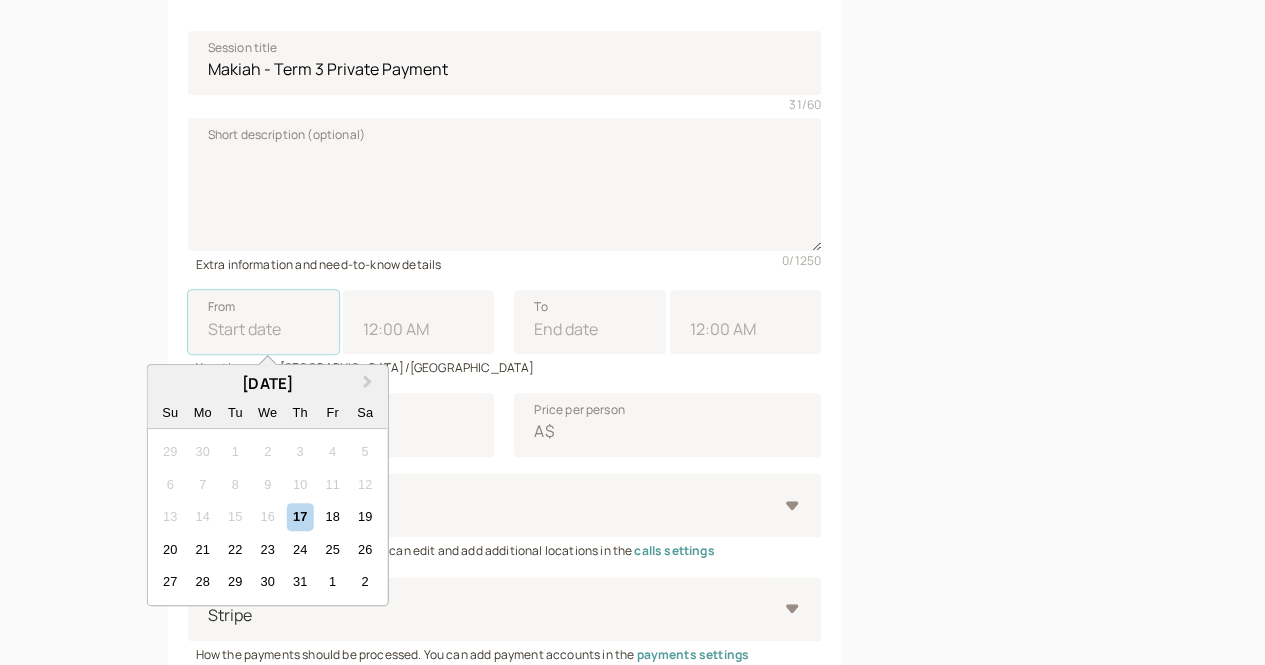 click on "From Next Month [DATE] Su Mo Tu We Th Fr Sa 29 30 1 2 3 4 5 6 7 8 9 10 11 12 13 14 15 16 17 18 19 20 21 22 23 24 25 26 27 28 29 30 31 1 2" at bounding box center [263, 322] 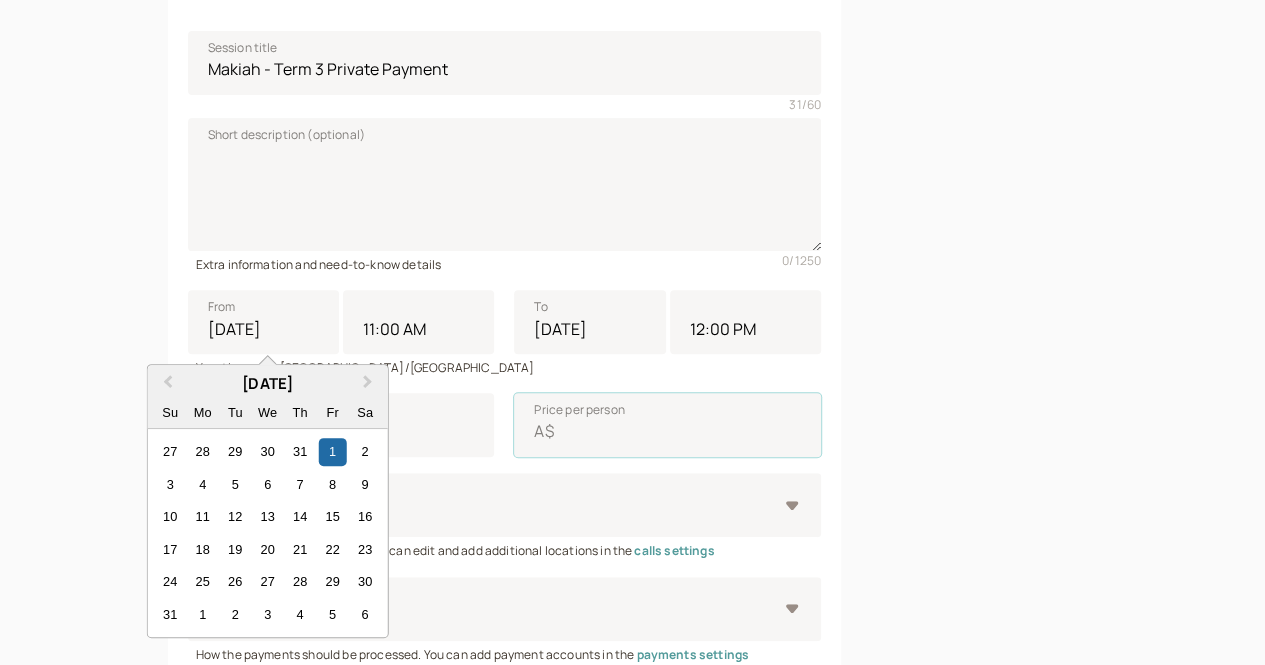 click on "Price per person A$" at bounding box center [667, 425] 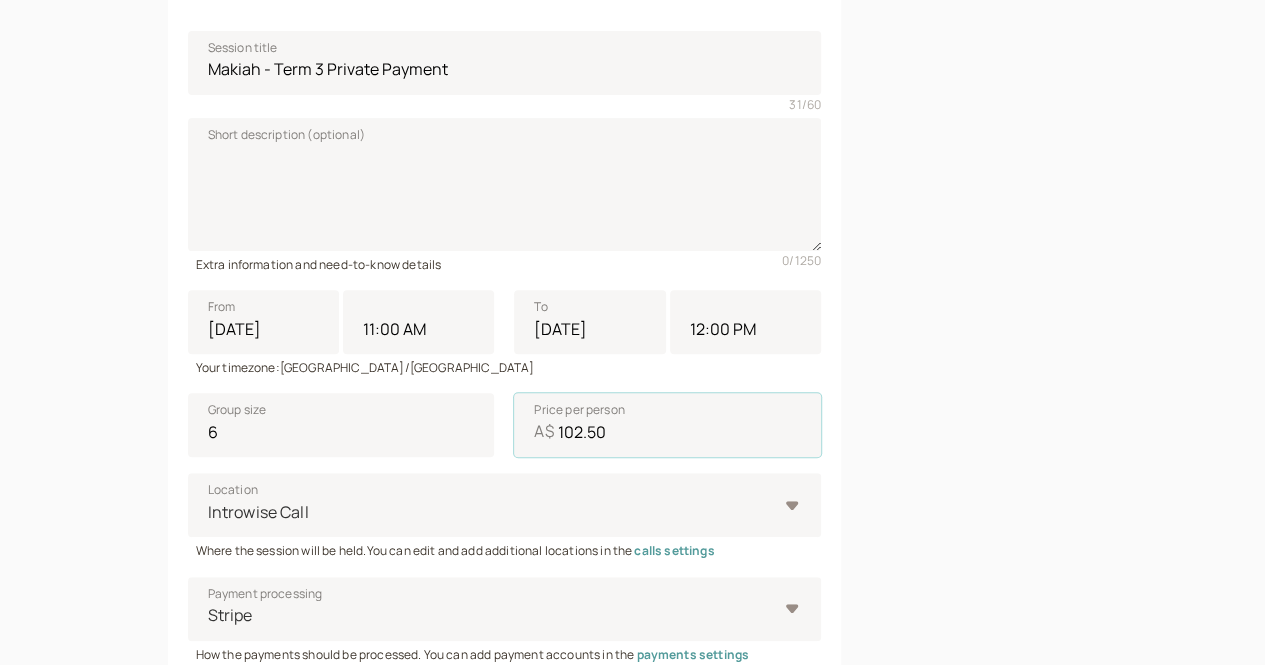 type on "102.50" 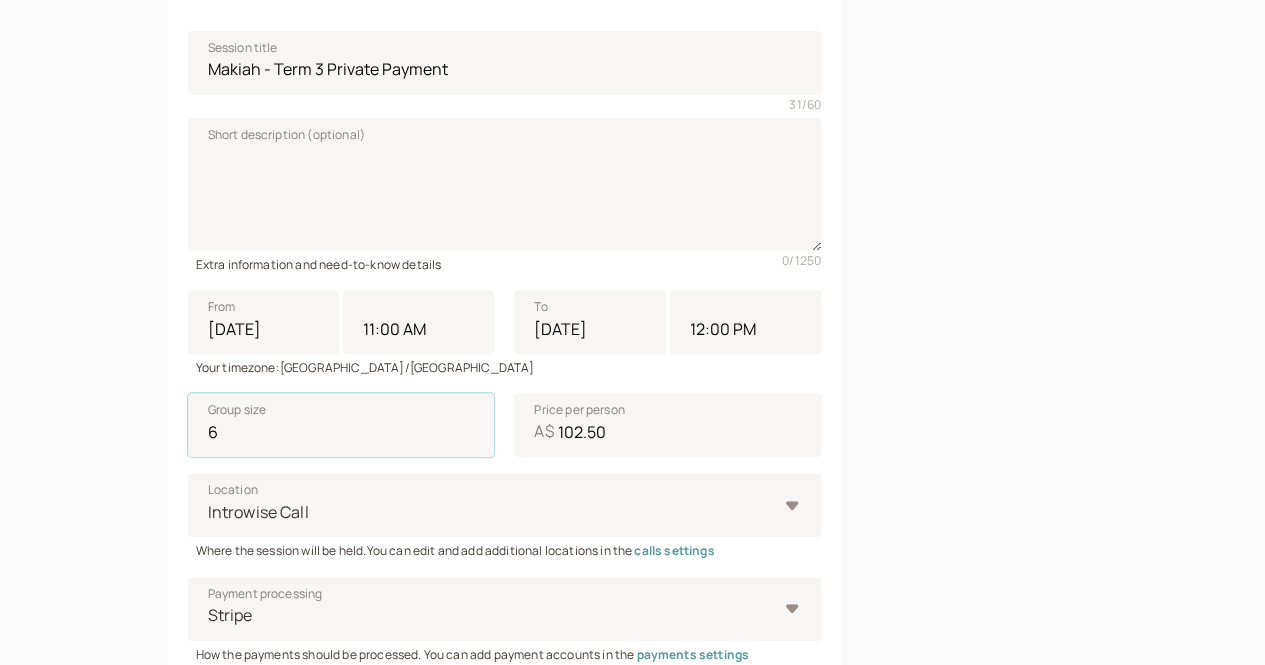 click on "6" at bounding box center [341, 425] 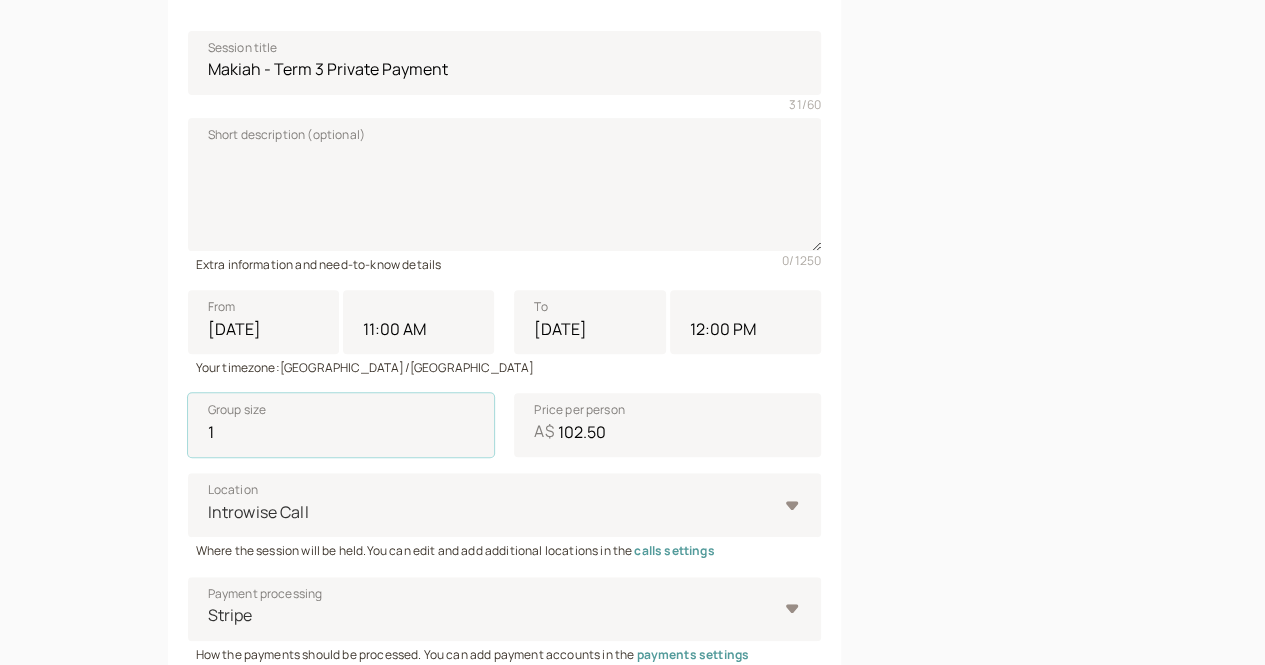 type on "1" 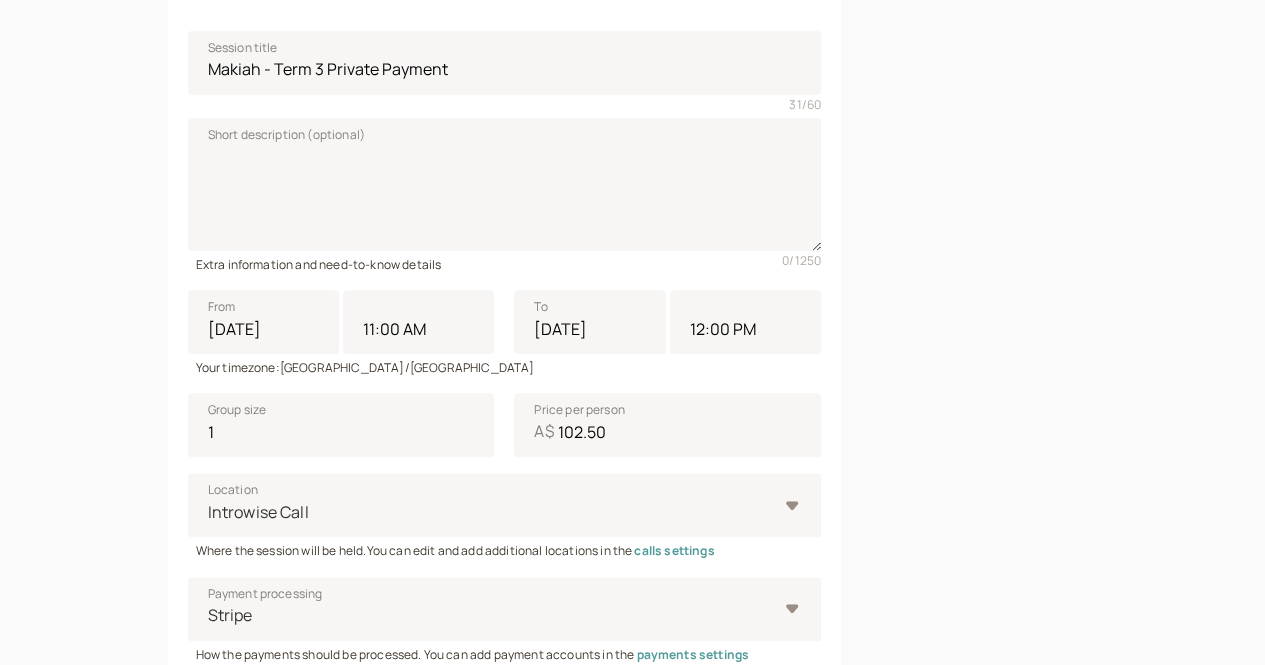 click at bounding box center (985, 376) 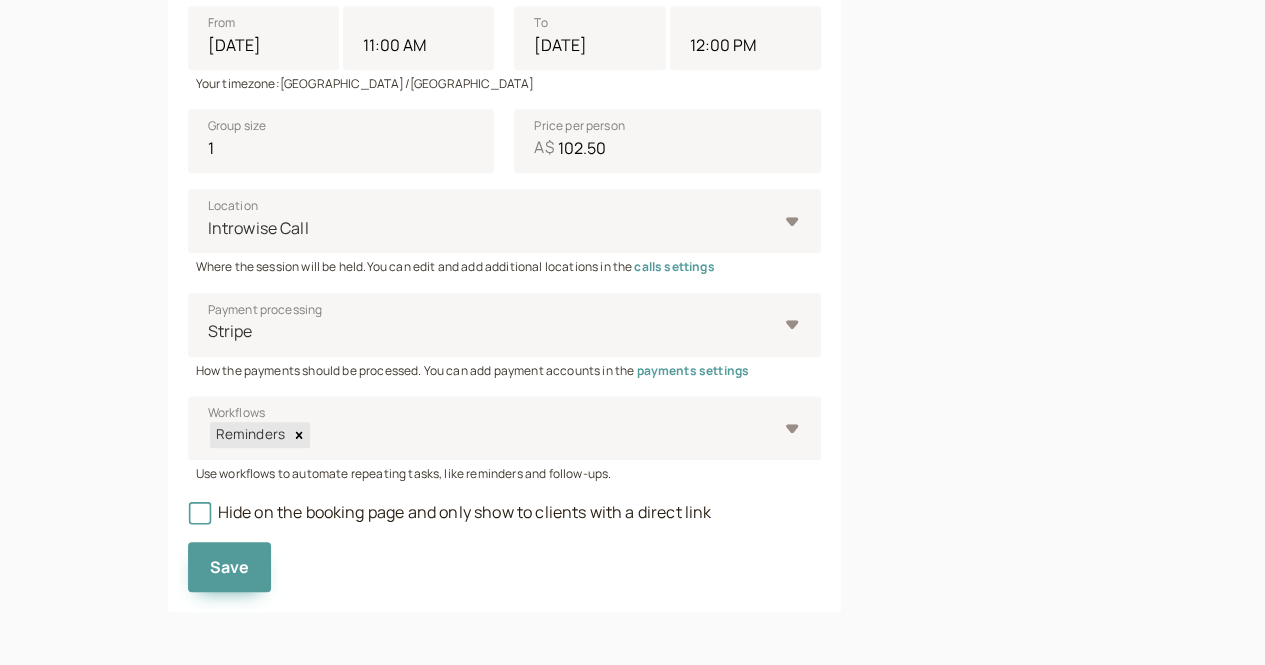 scroll, scrollTop: 598, scrollLeft: 0, axis: vertical 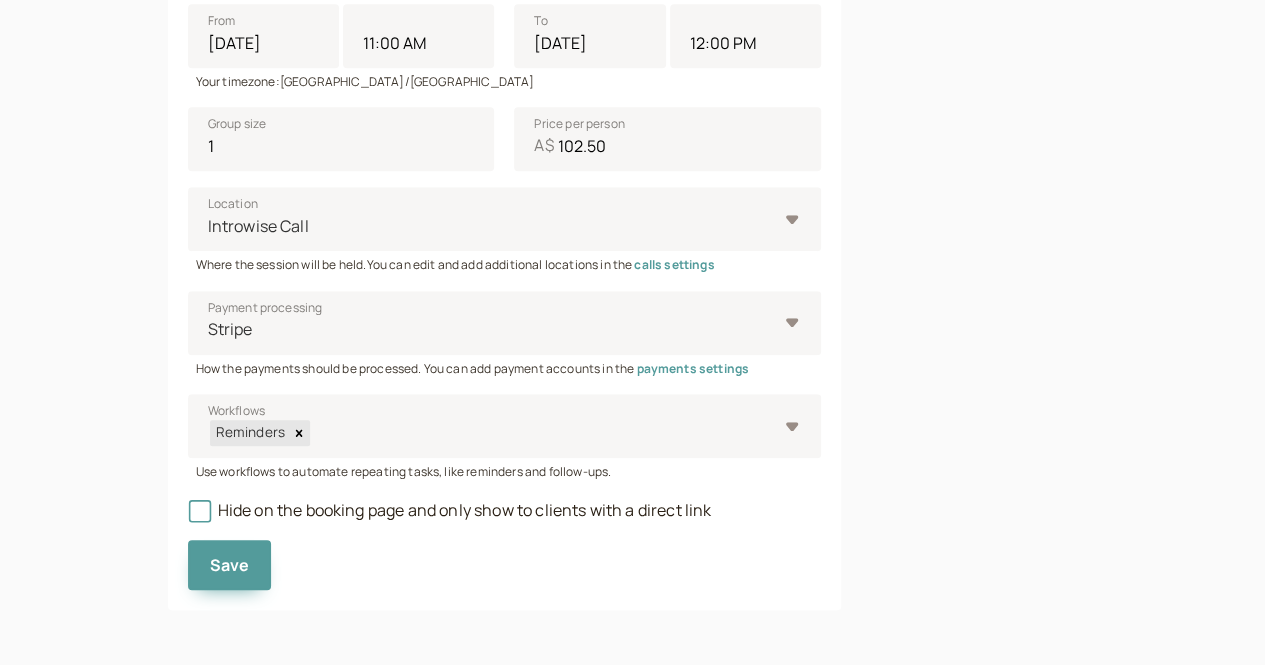 click 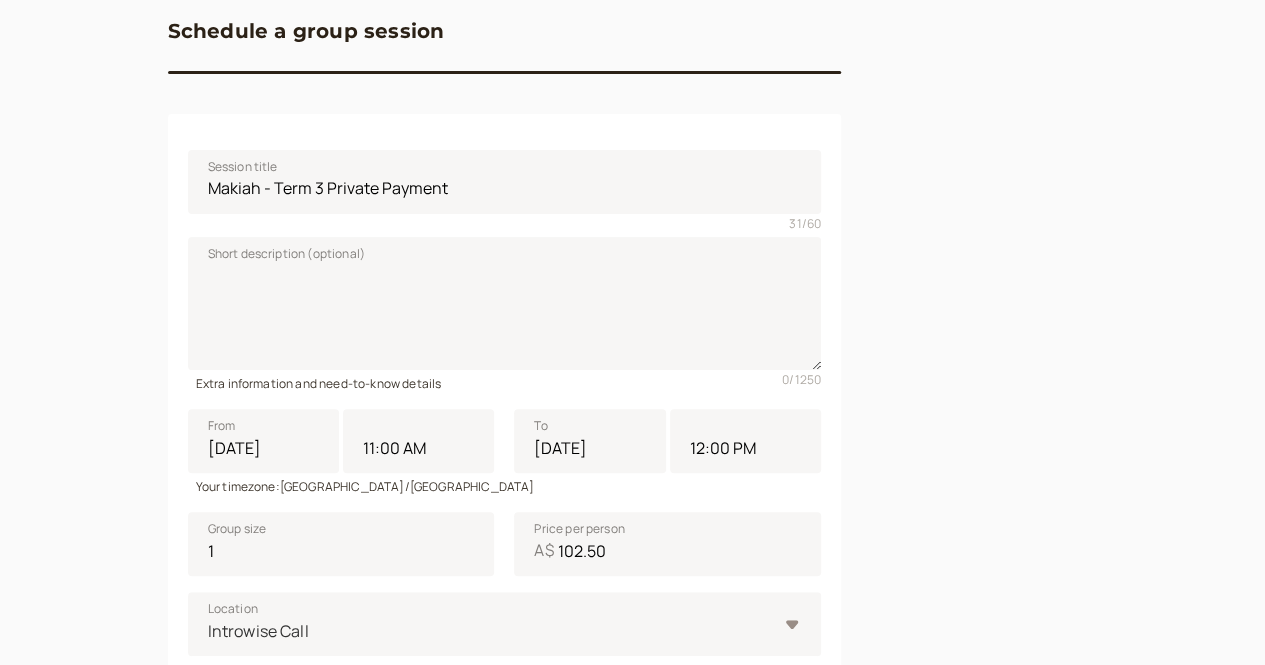 scroll, scrollTop: 604, scrollLeft: 0, axis: vertical 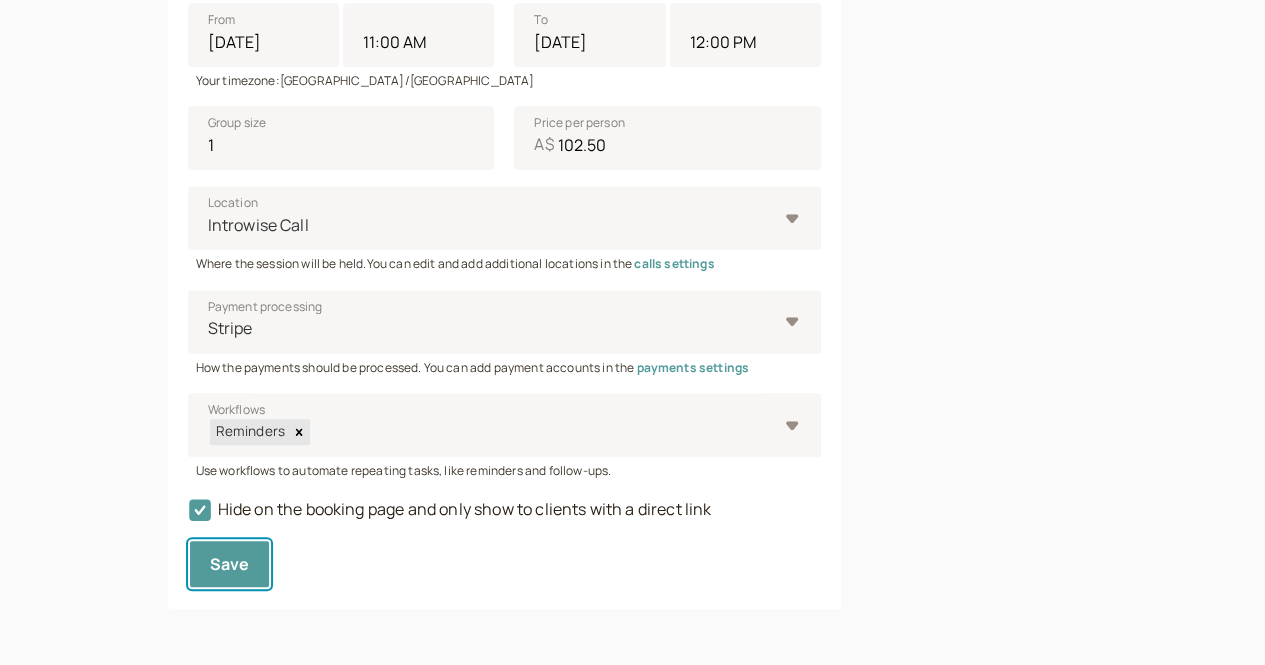 click on "Save" at bounding box center (230, 564) 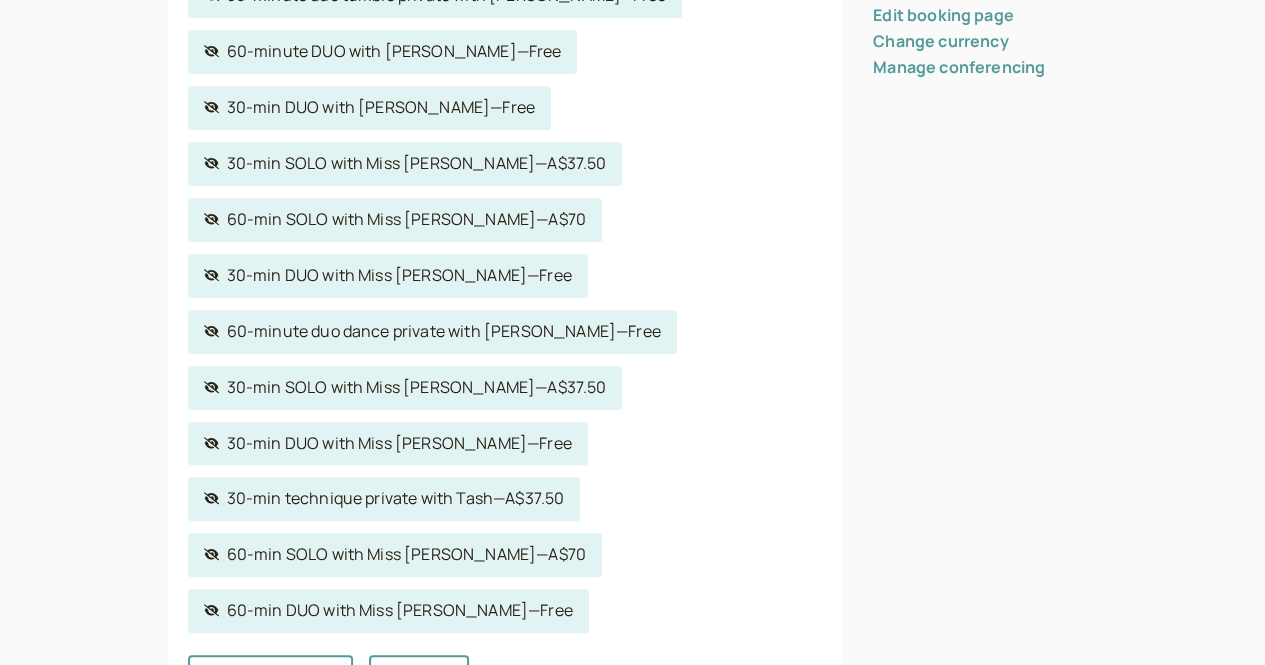 scroll, scrollTop: 0, scrollLeft: 0, axis: both 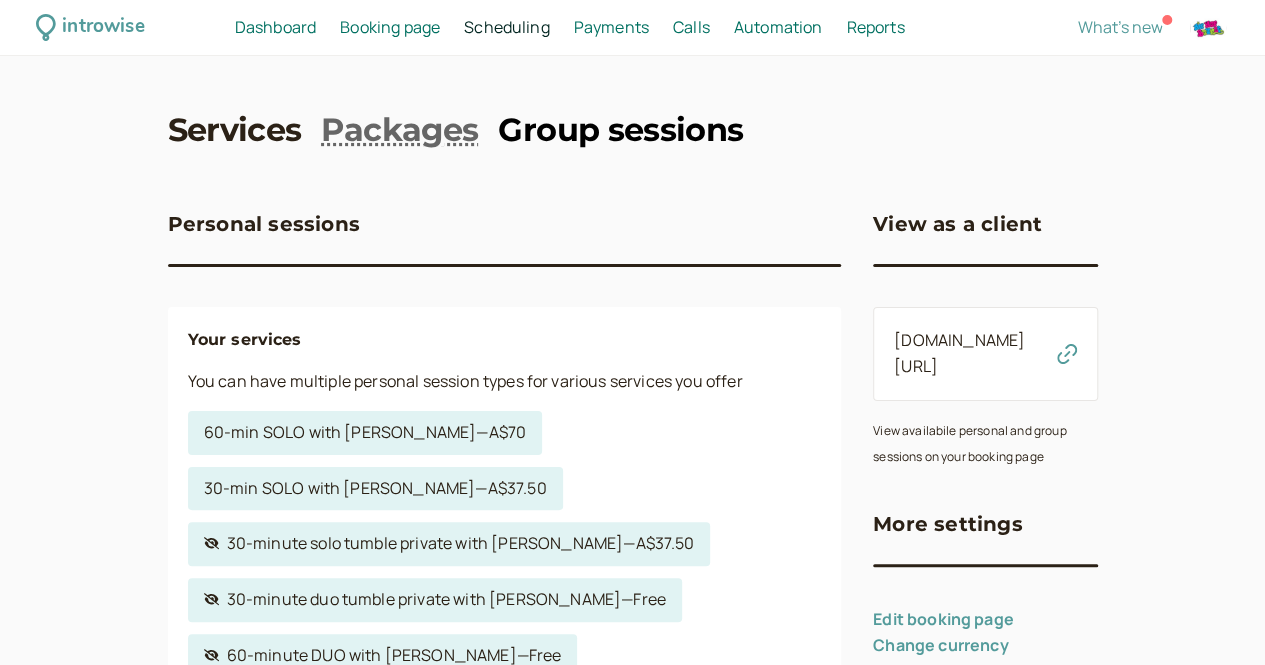 click on "Group sessions" at bounding box center (620, 130) 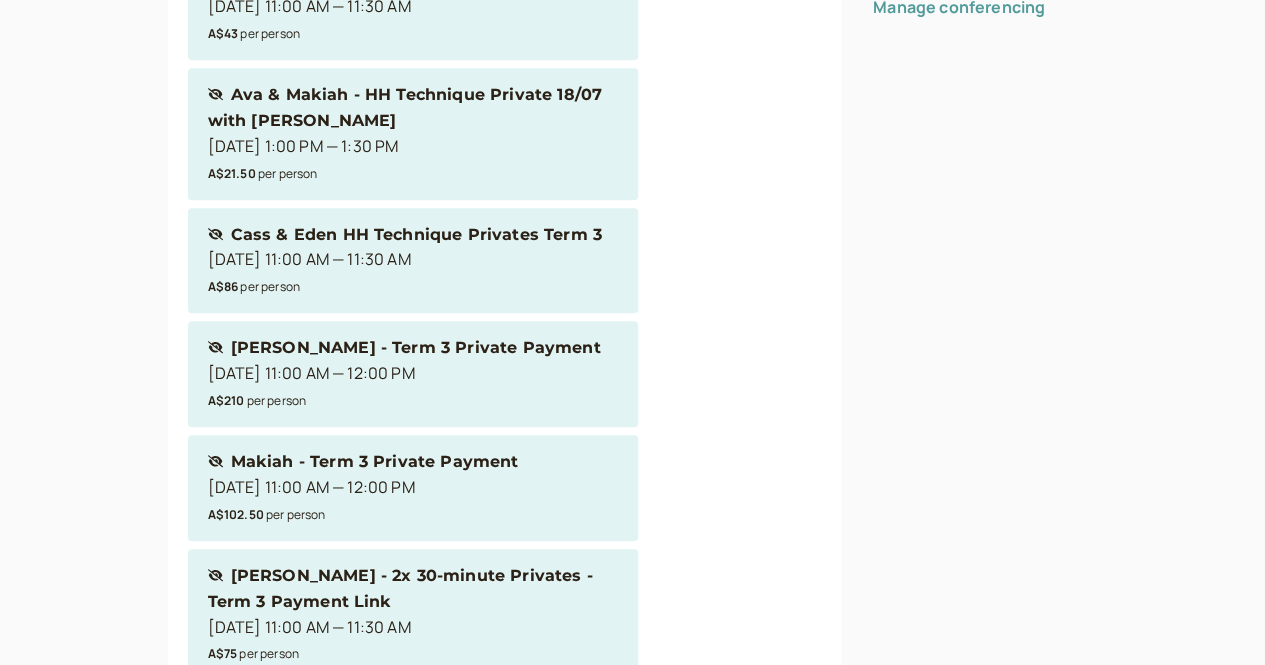scroll, scrollTop: 665, scrollLeft: 0, axis: vertical 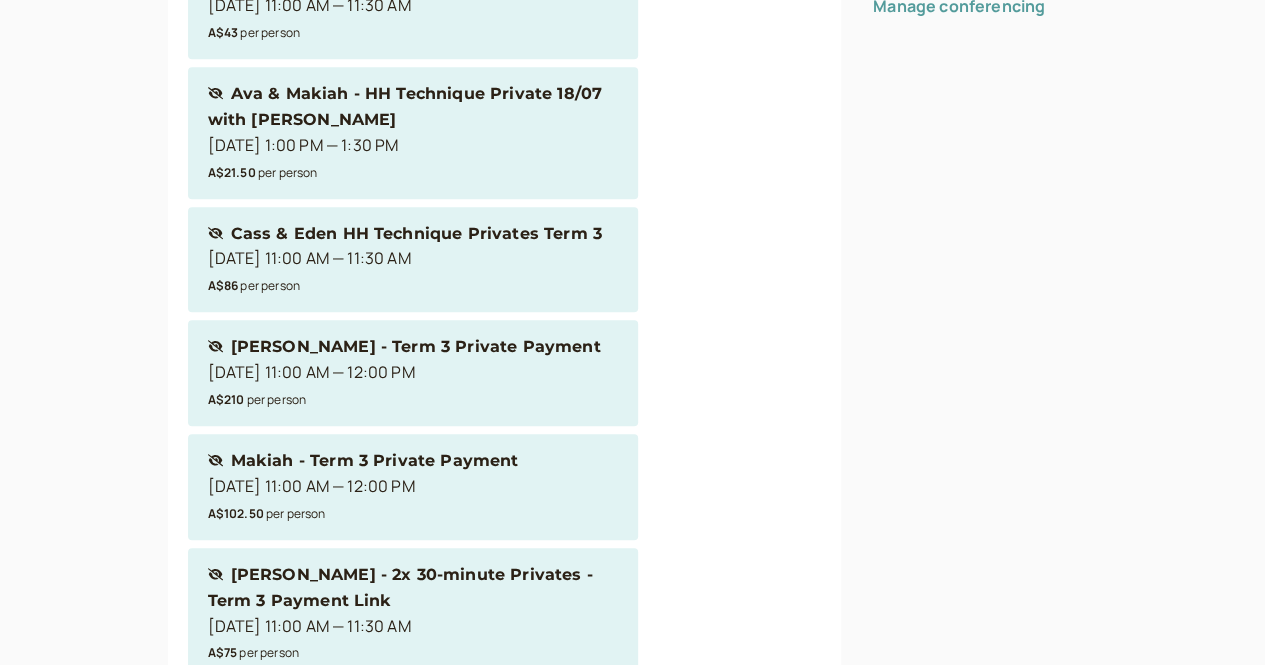 click on "[DATE] 11:00 AM — 12:00 PM" at bounding box center (363, 487) 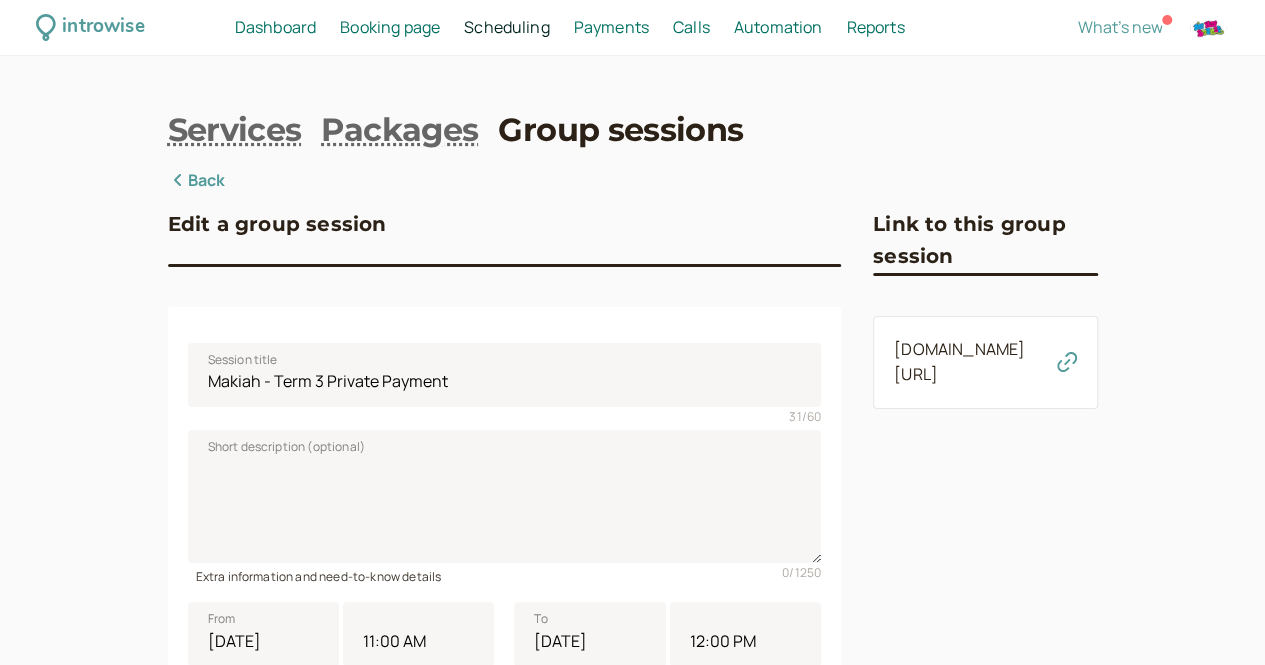 click 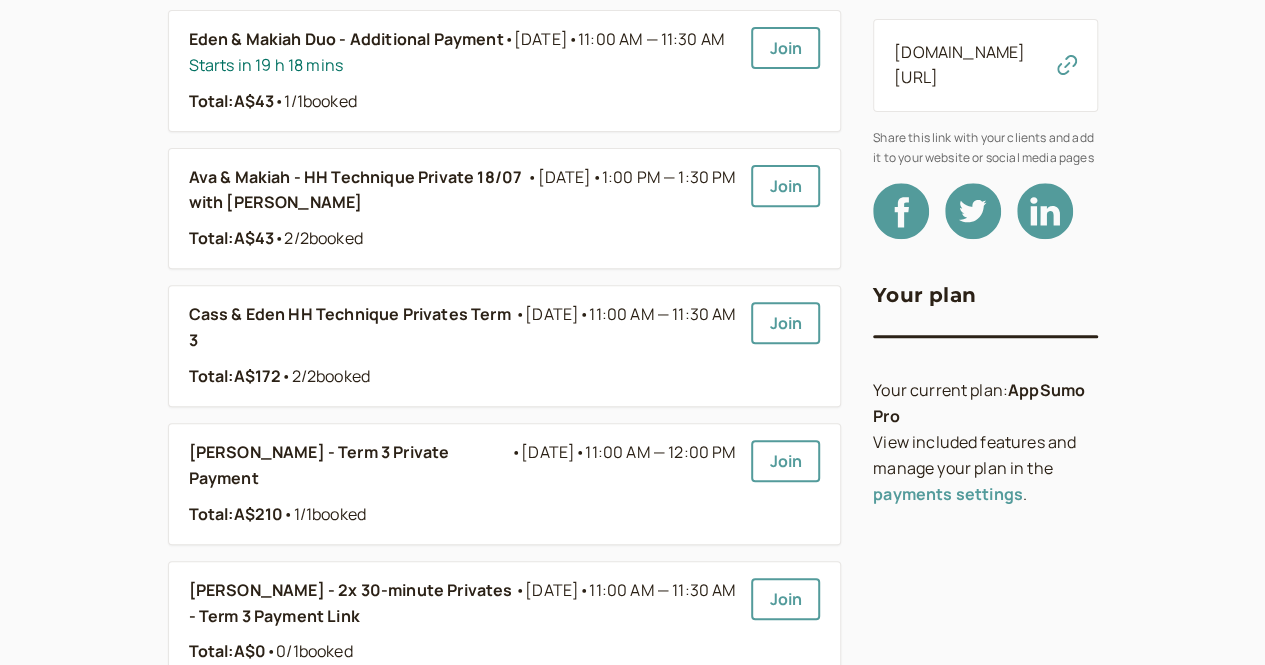 scroll, scrollTop: 0, scrollLeft: 0, axis: both 